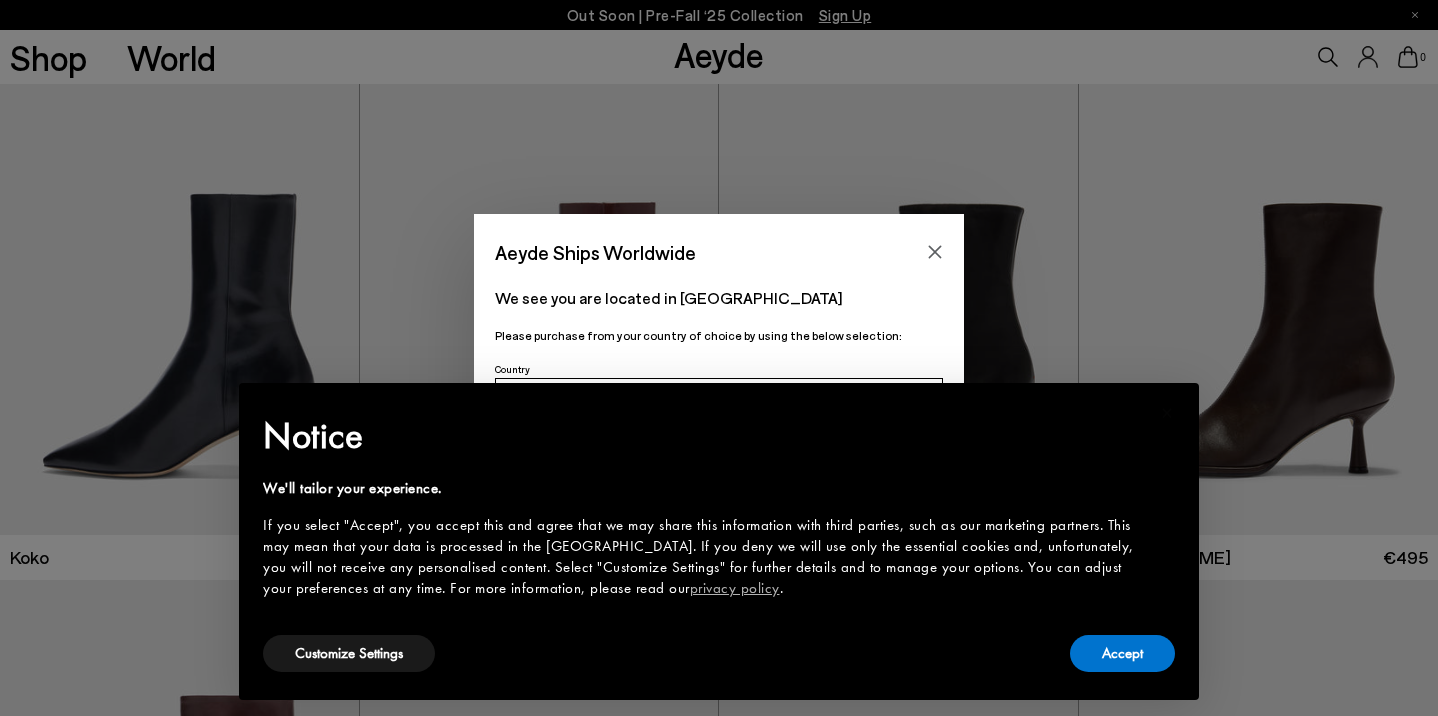 scroll, scrollTop: 0, scrollLeft: 0, axis: both 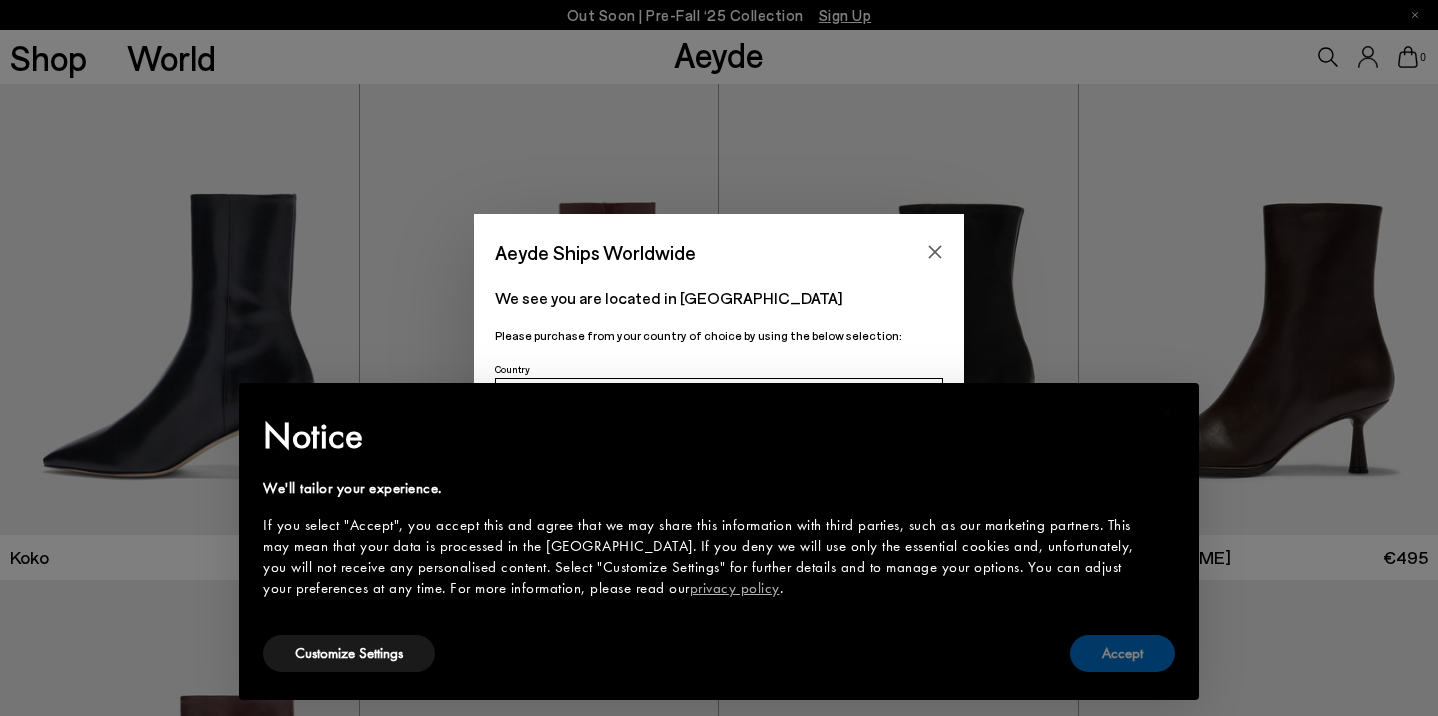 click on "Accept" at bounding box center (1122, 653) 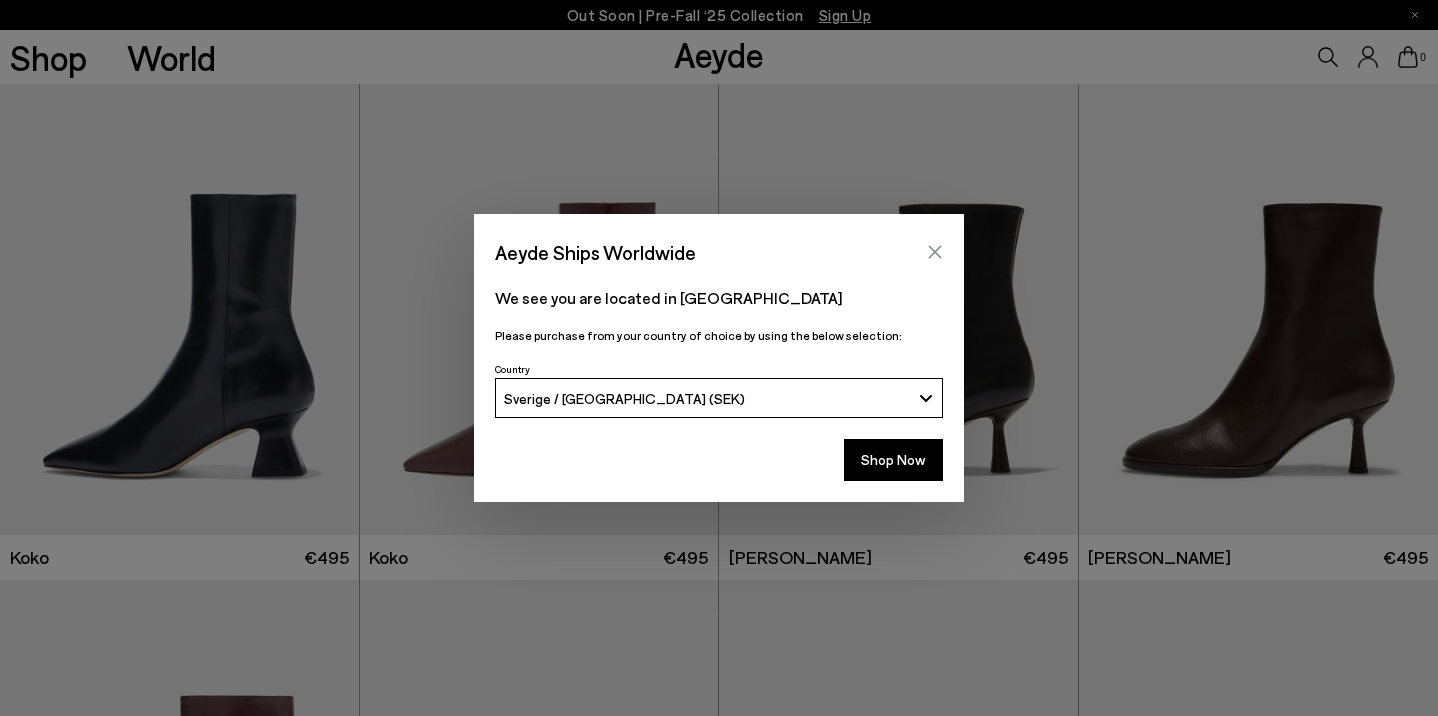 click 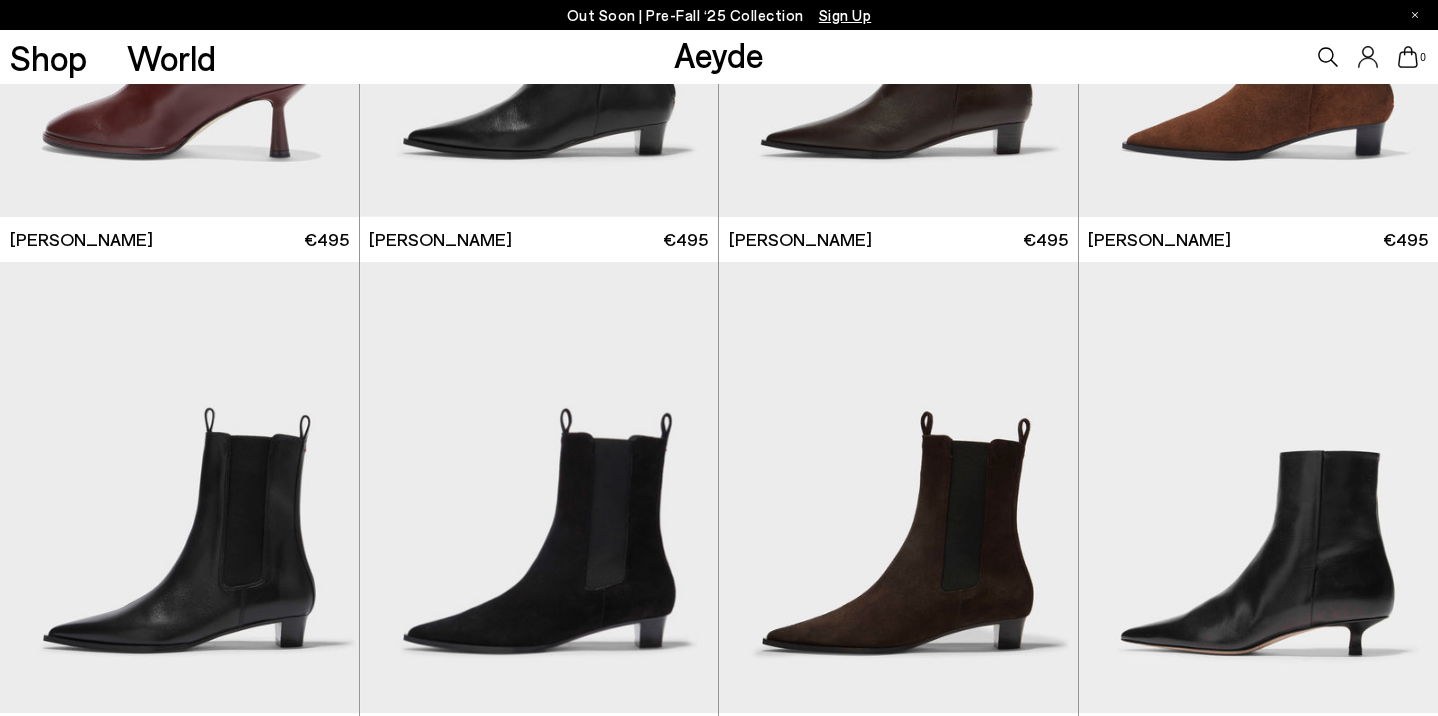 scroll, scrollTop: 653, scrollLeft: 0, axis: vertical 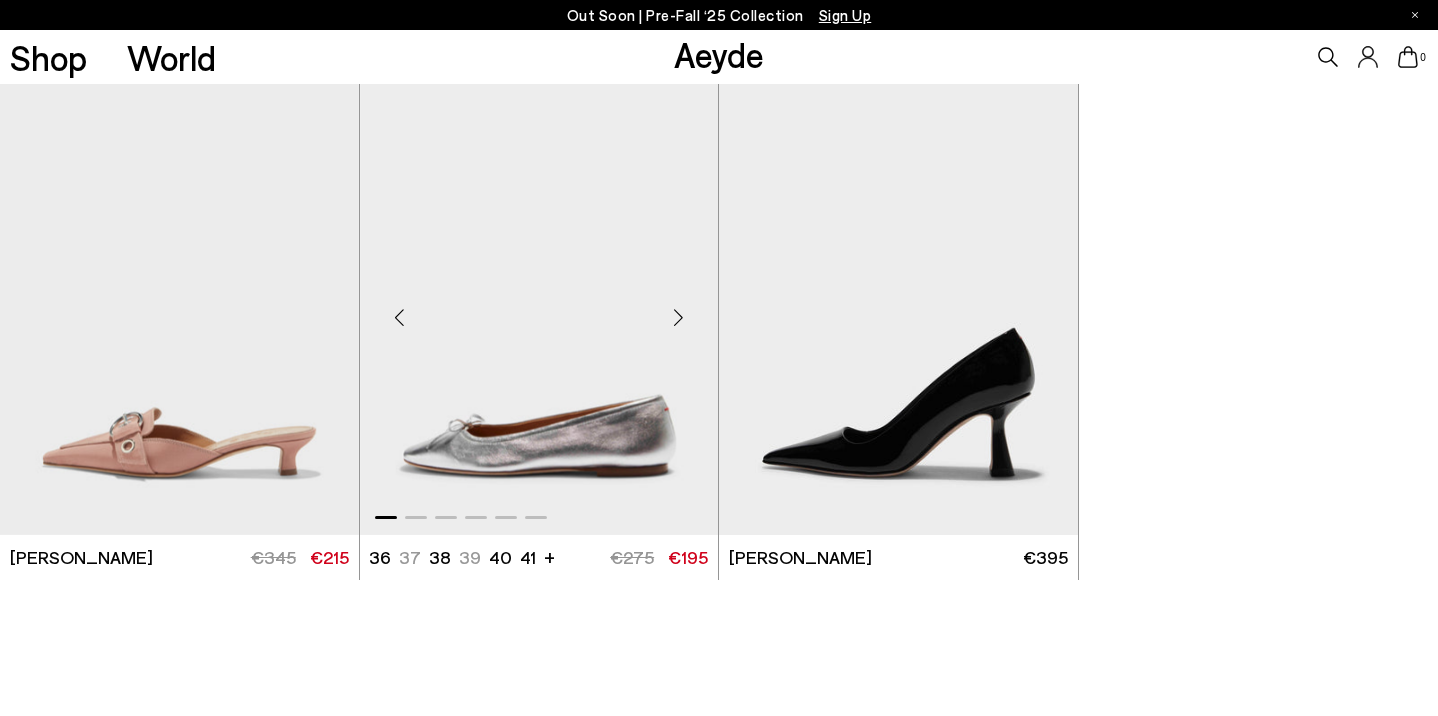click at bounding box center (678, 318) 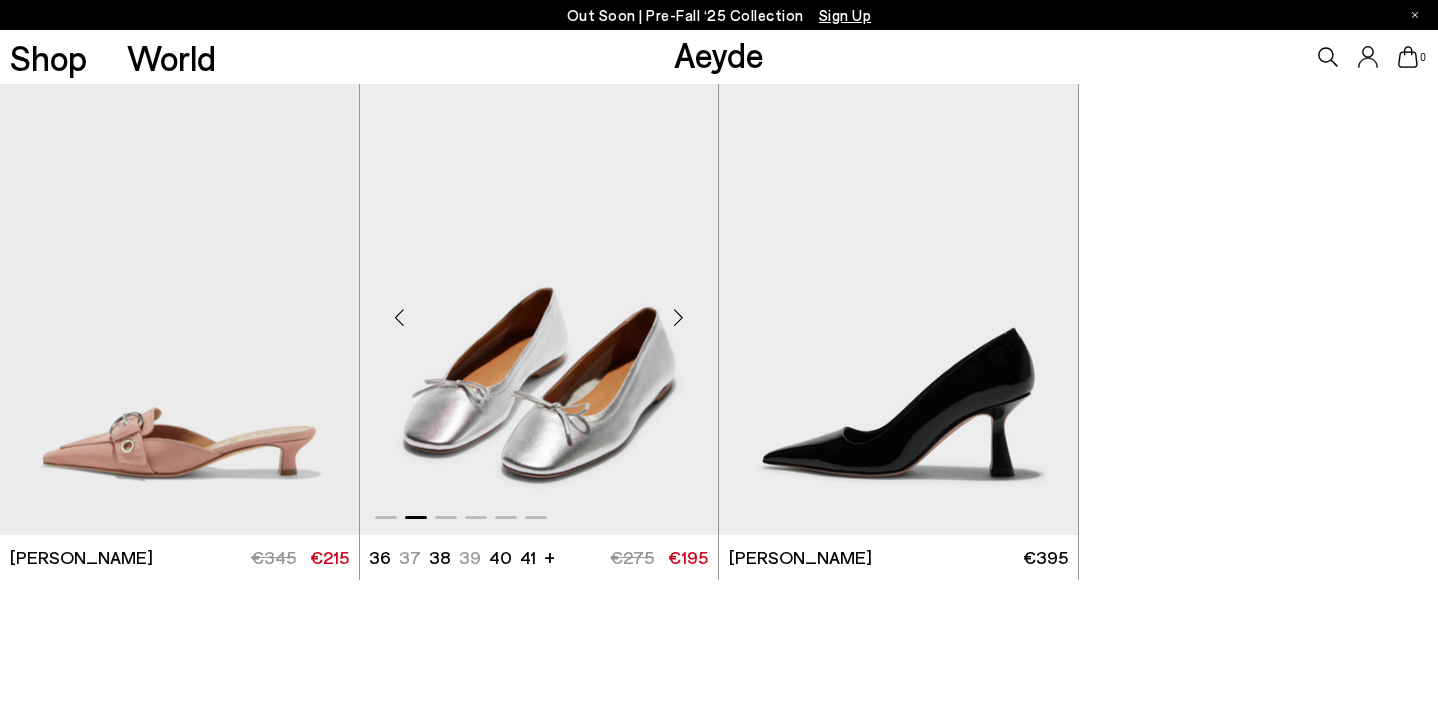 click at bounding box center (678, 318) 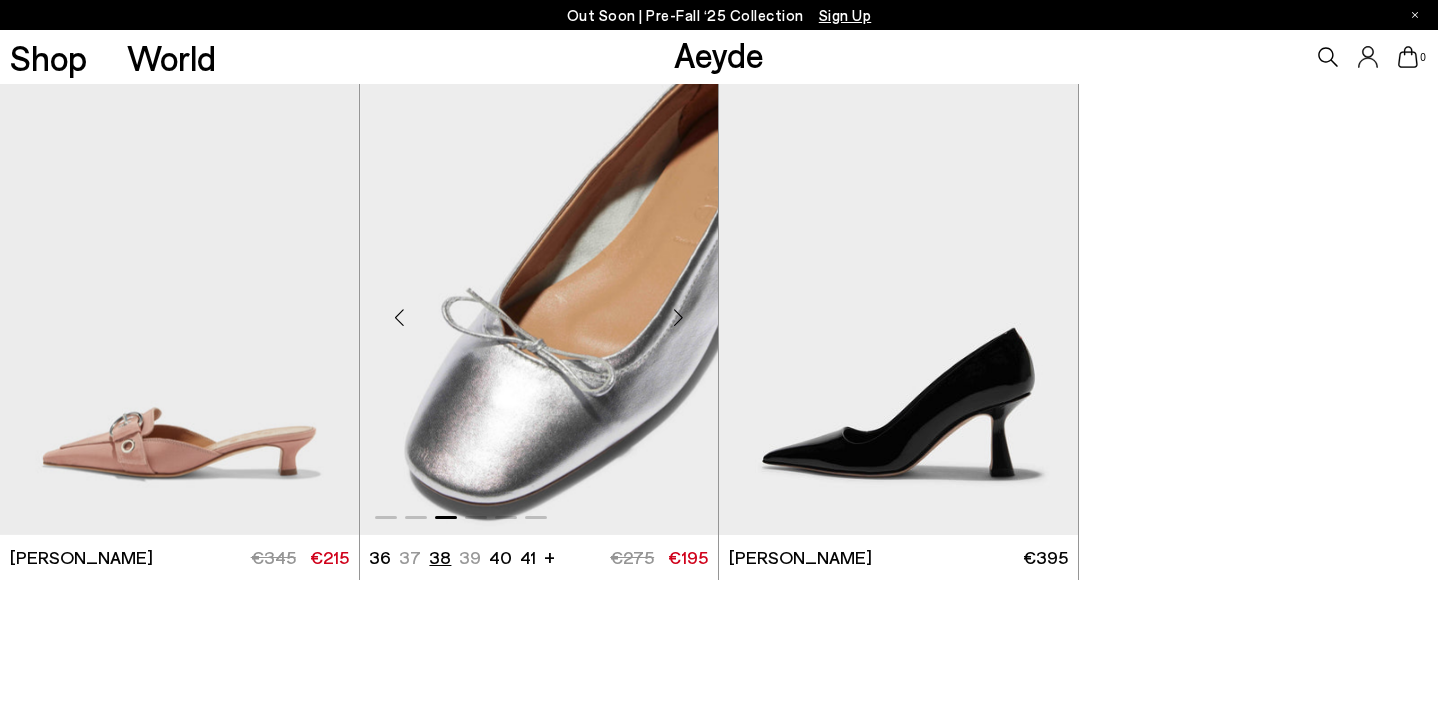 click on "38" at bounding box center (440, 557) 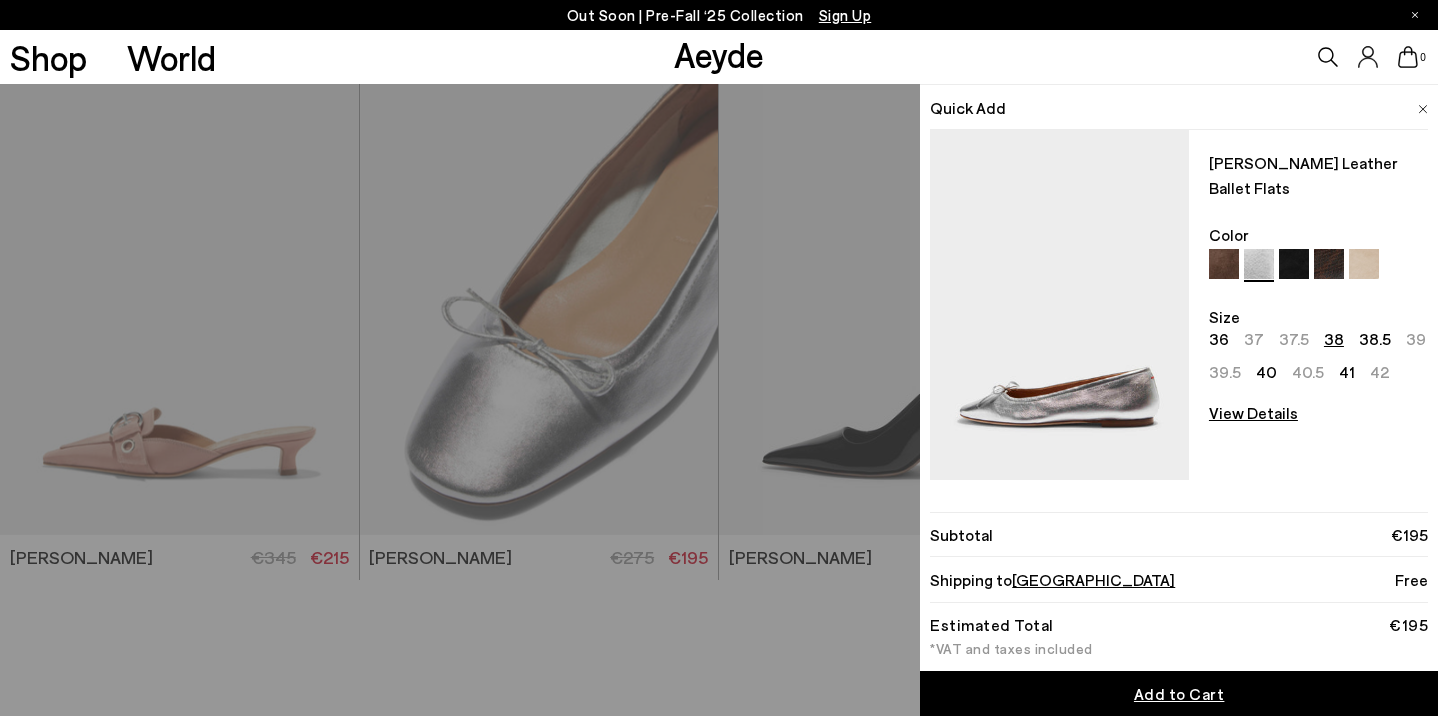 click at bounding box center [1224, 264] 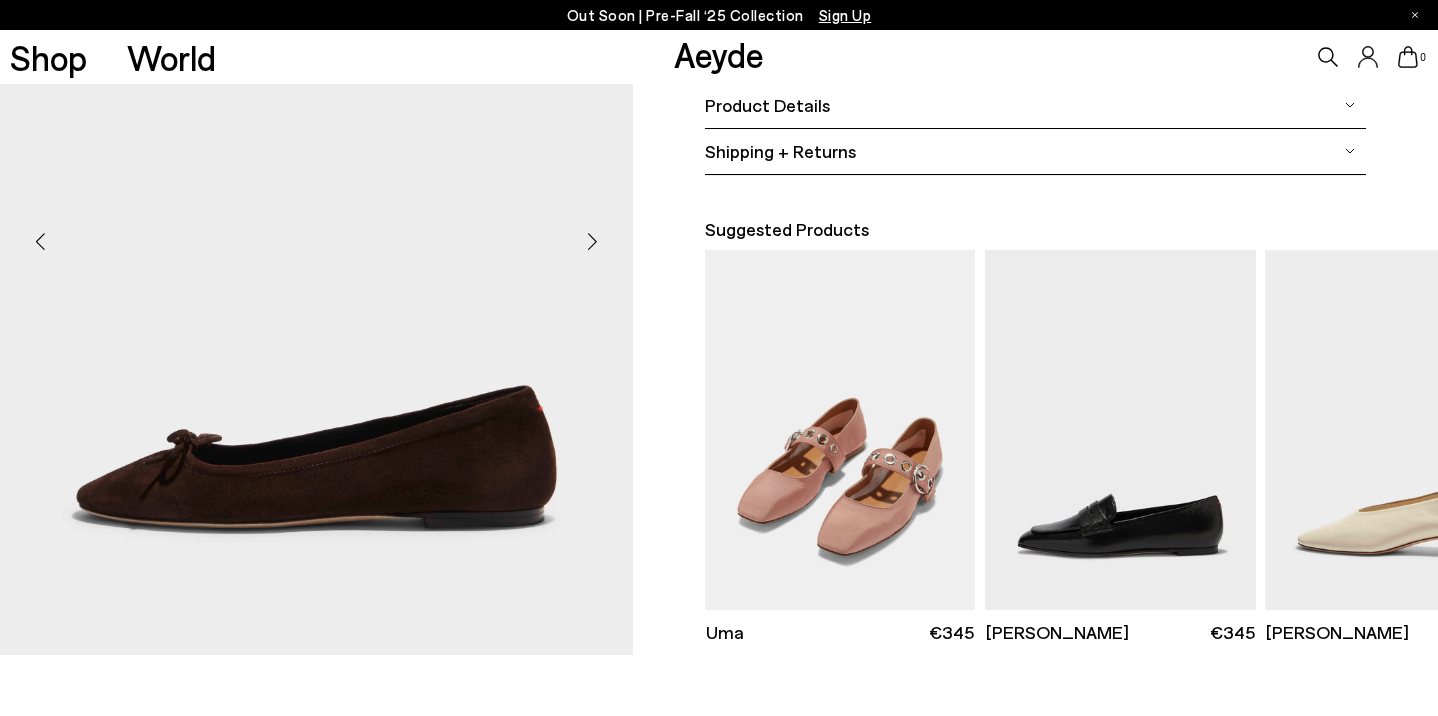 scroll, scrollTop: 454, scrollLeft: 0, axis: vertical 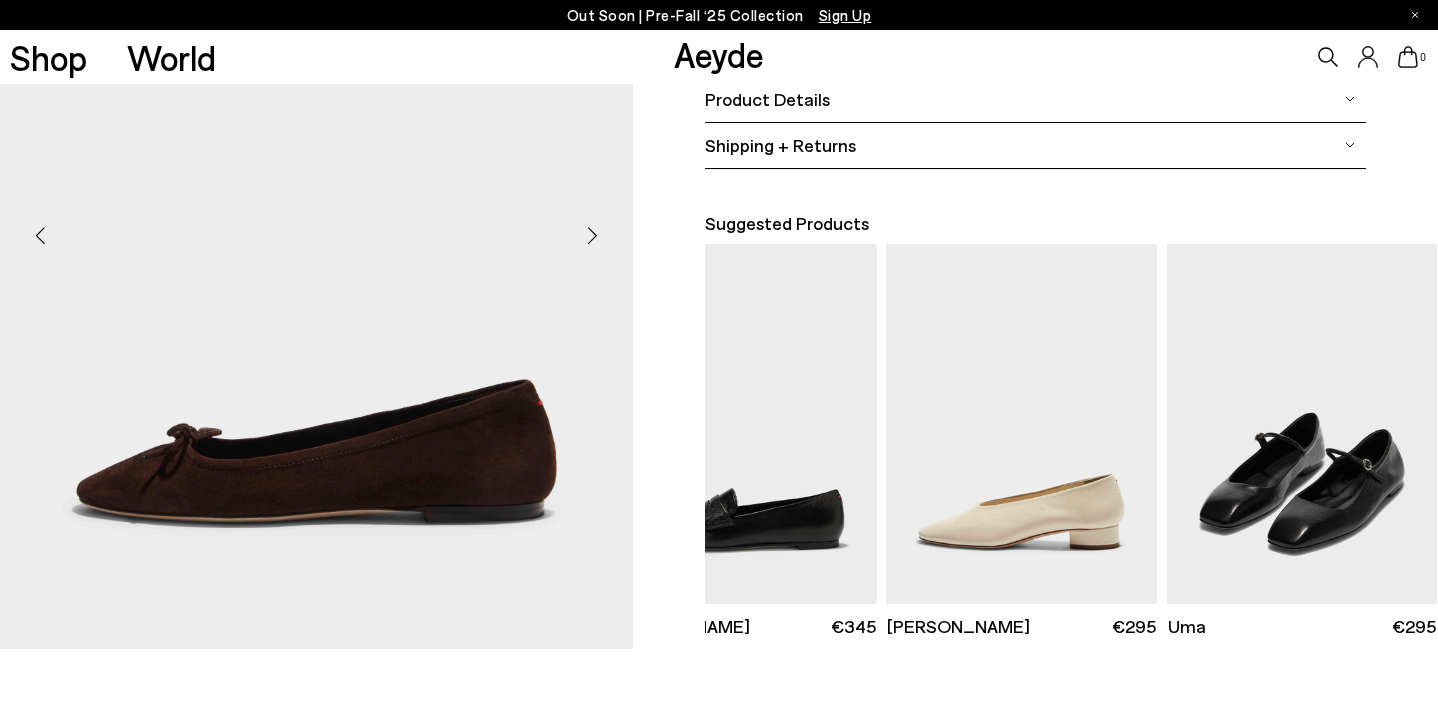click at bounding box center [1302, 424] 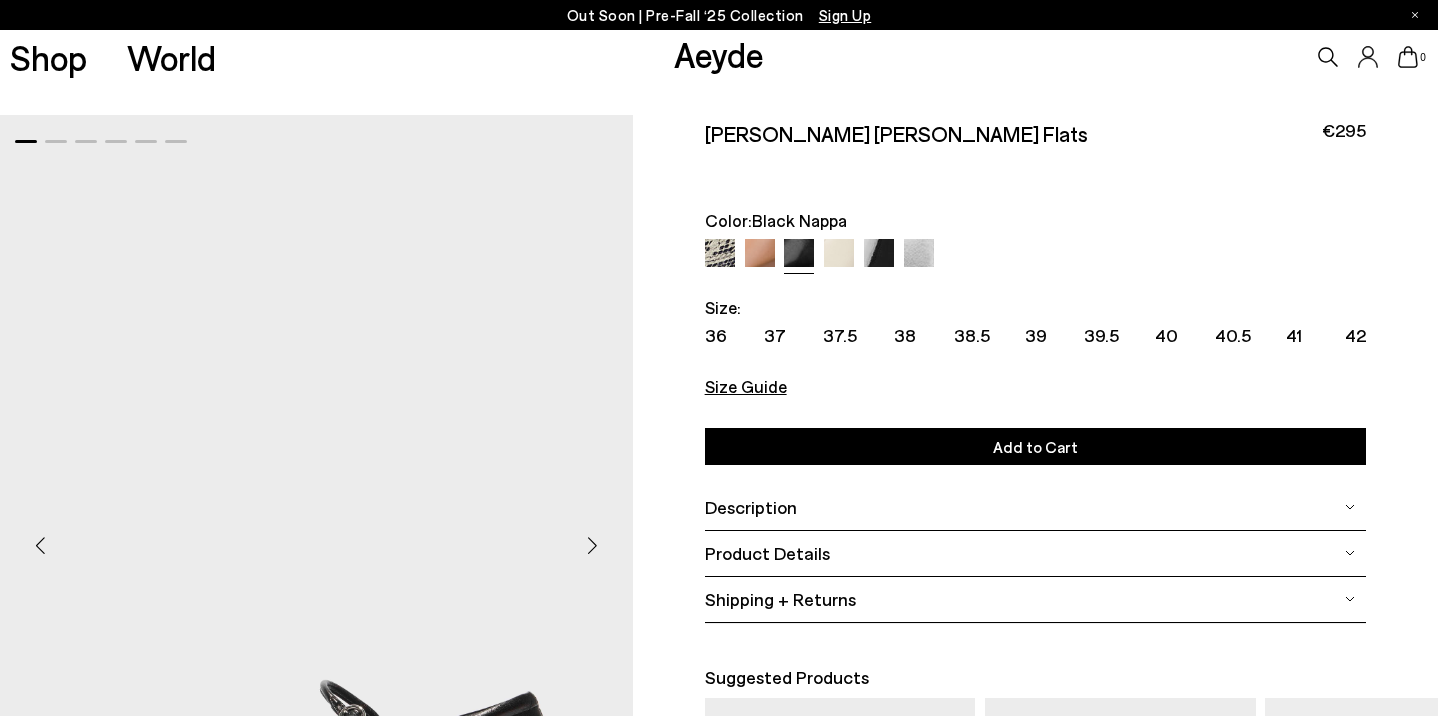 scroll, scrollTop: 0, scrollLeft: 0, axis: both 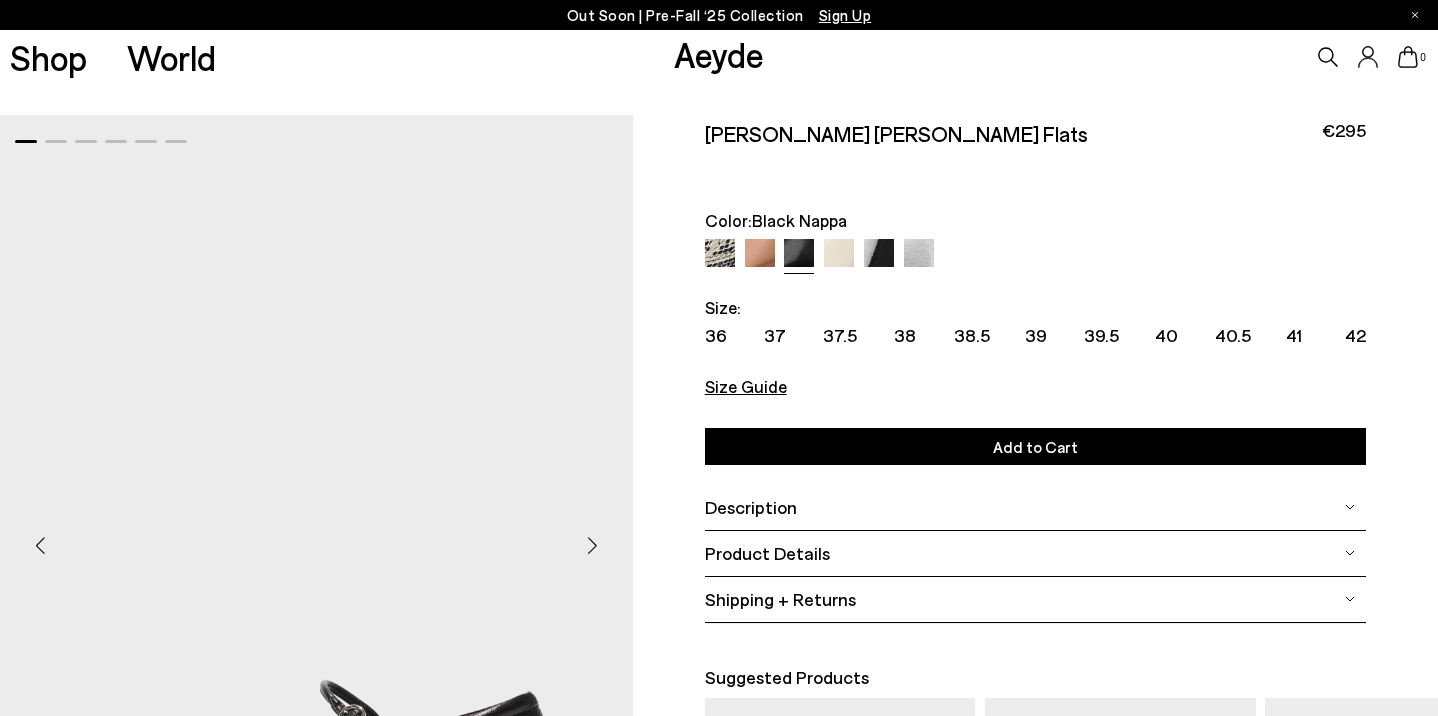 click at bounding box center [839, 254] 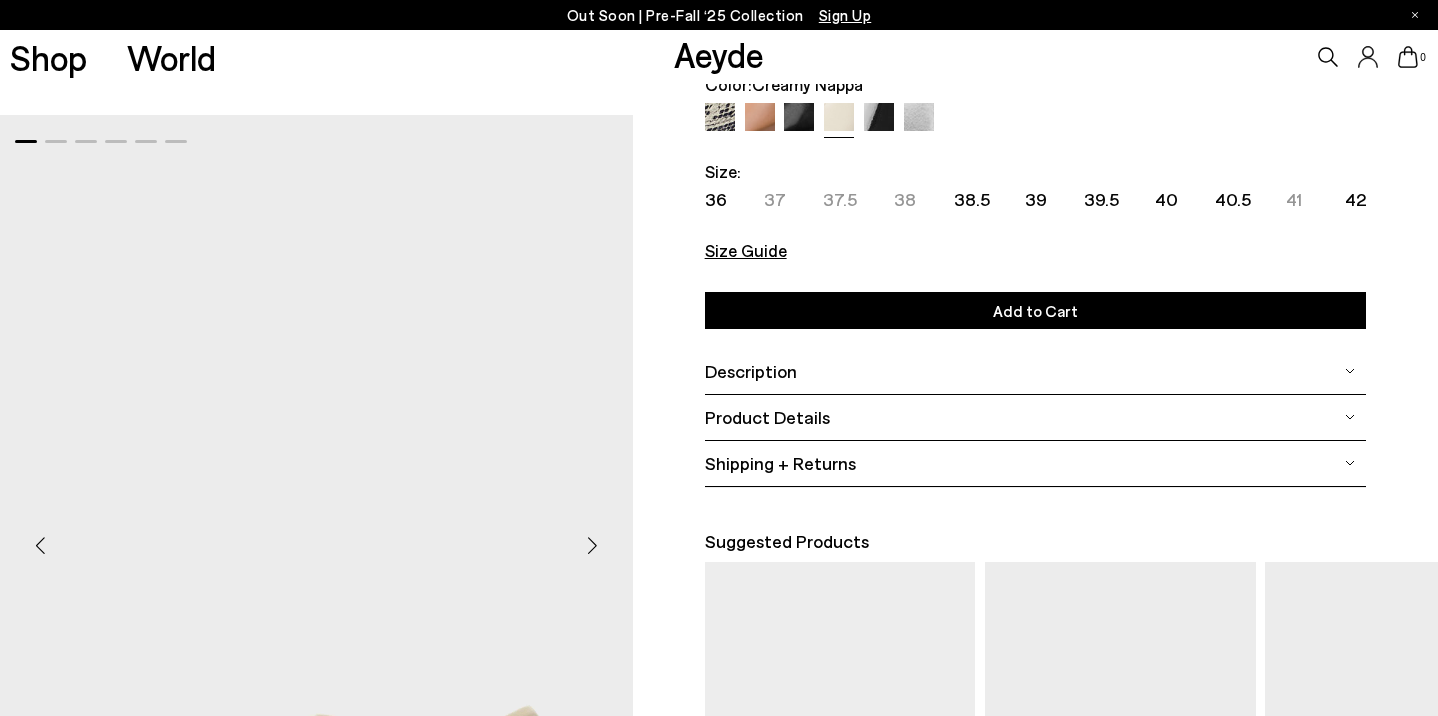 scroll, scrollTop: 129, scrollLeft: 0, axis: vertical 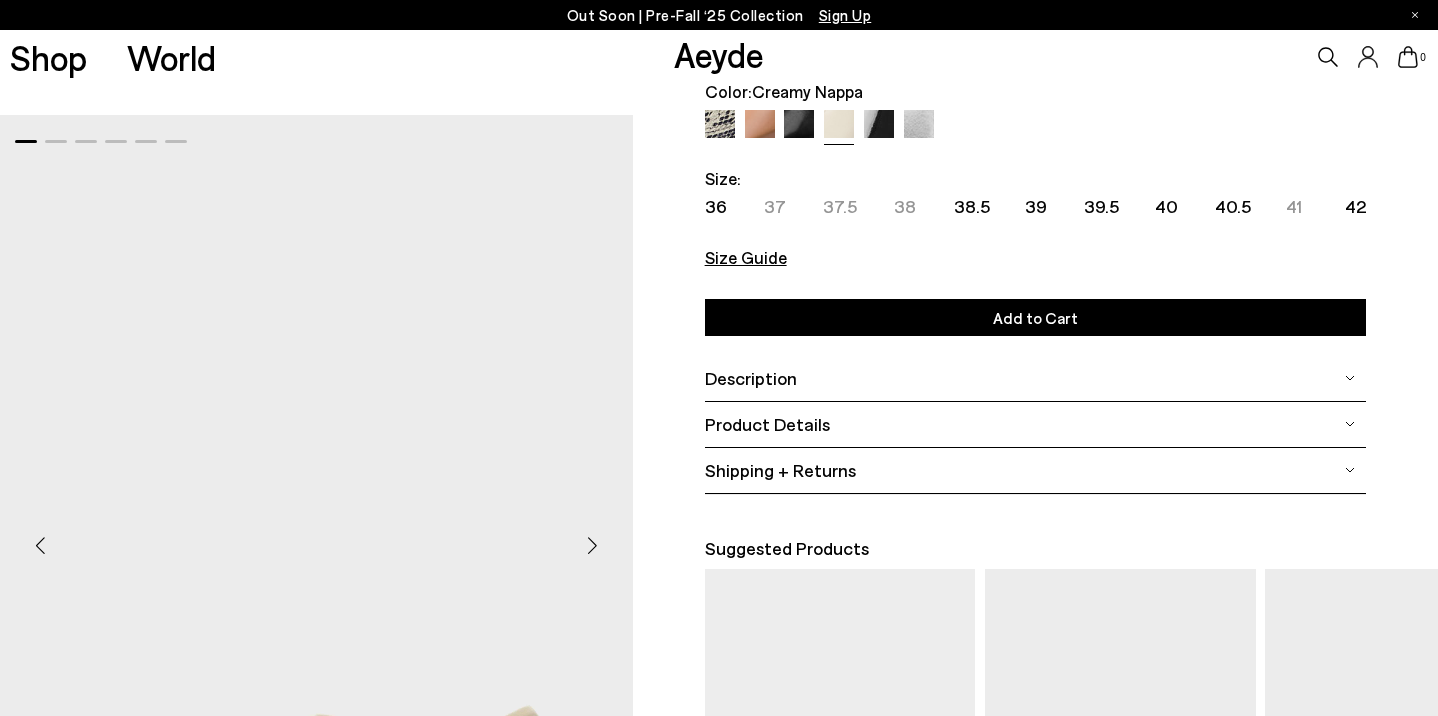 click at bounding box center (919, 125) 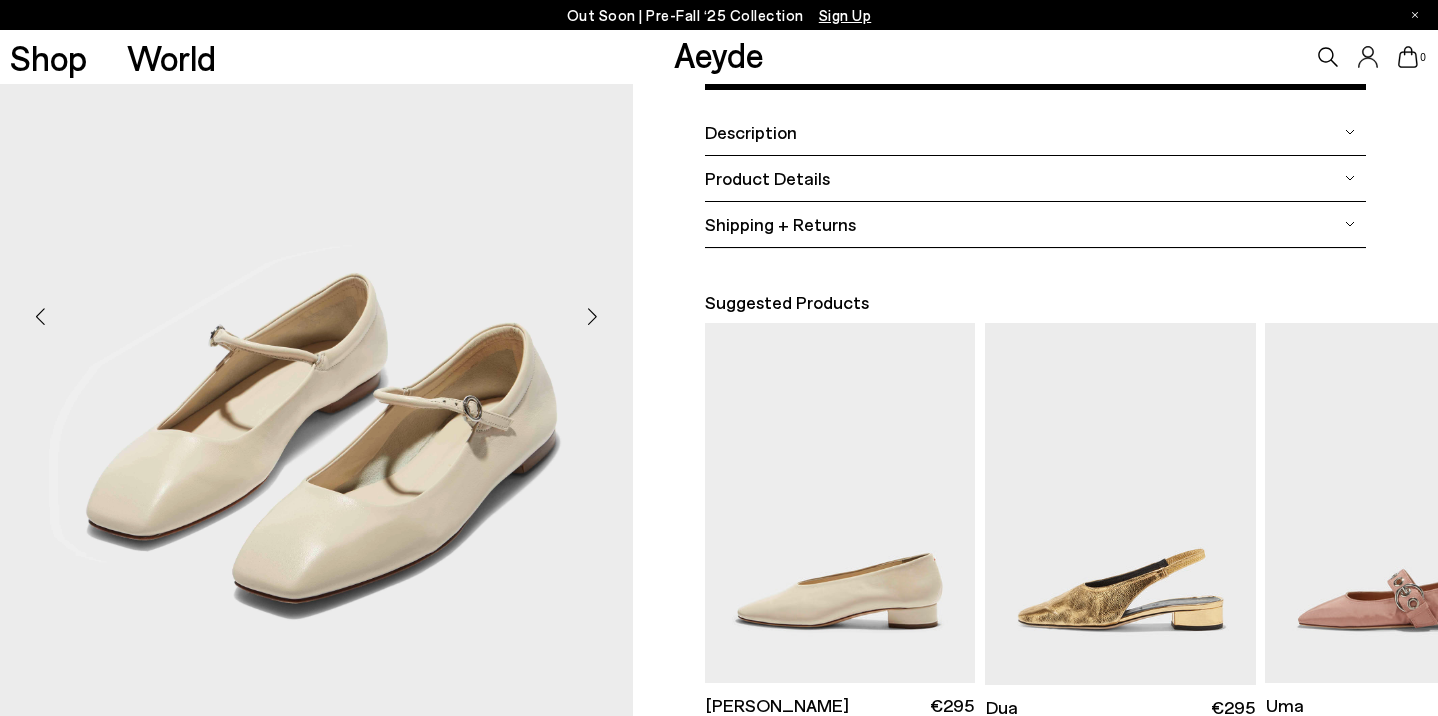 scroll, scrollTop: 419, scrollLeft: 0, axis: vertical 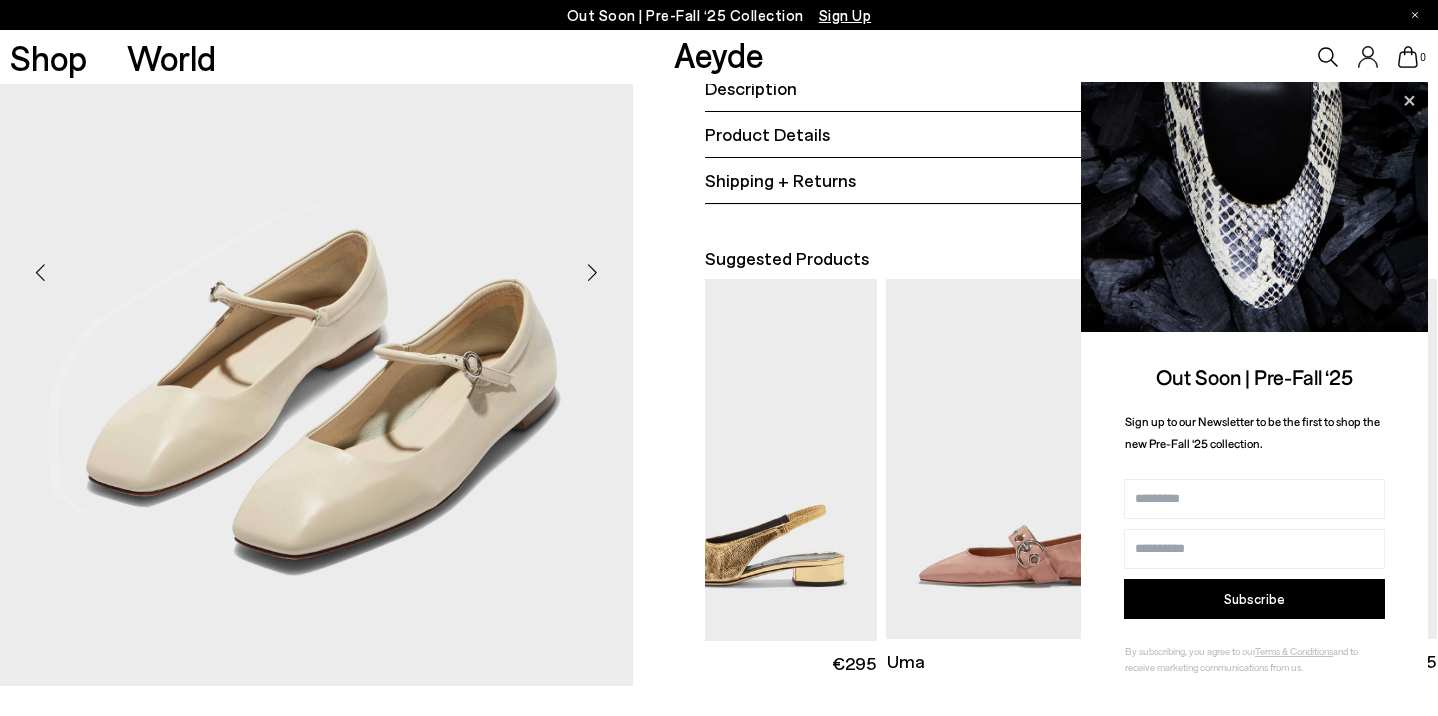 click on "Suggested Products
Delia
€295
Select a size
**" at bounding box center [1035, 464] 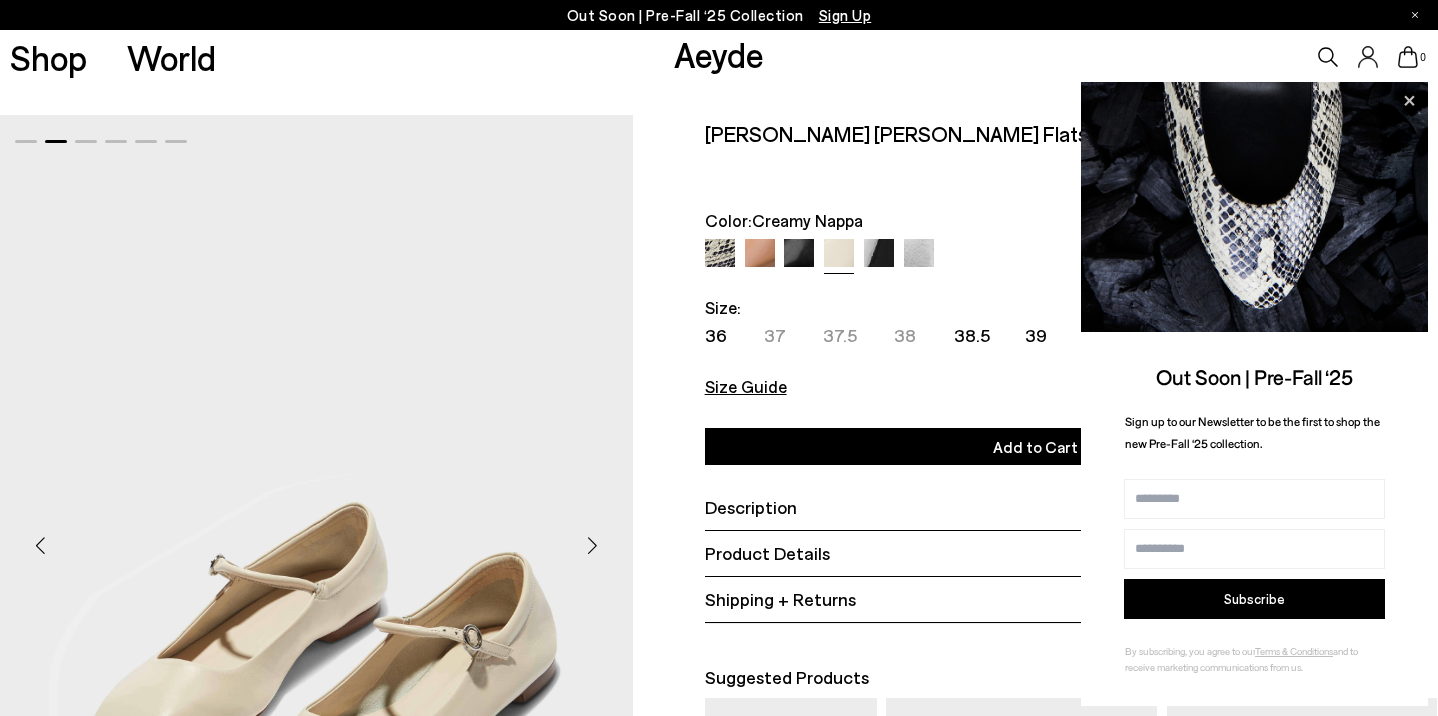 scroll, scrollTop: 0, scrollLeft: 0, axis: both 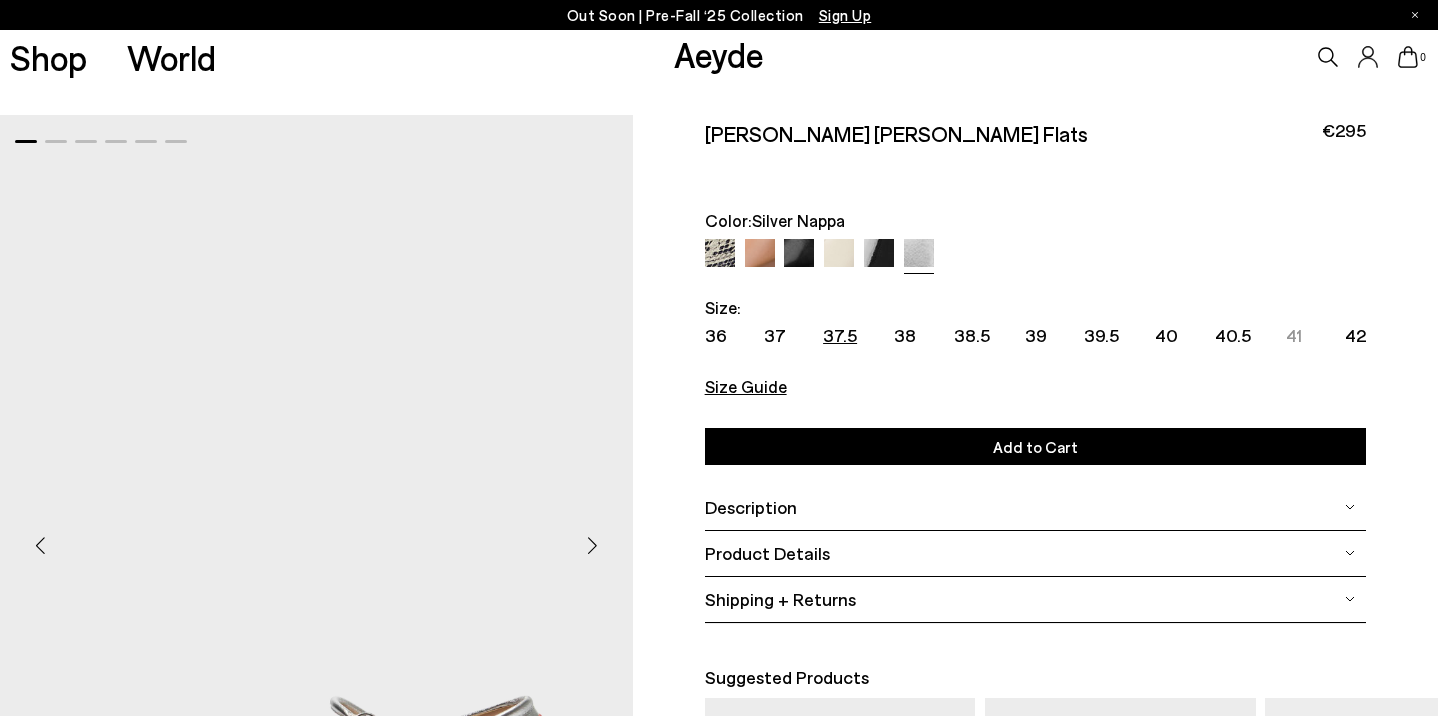 click on "37.5" at bounding box center (840, 335) 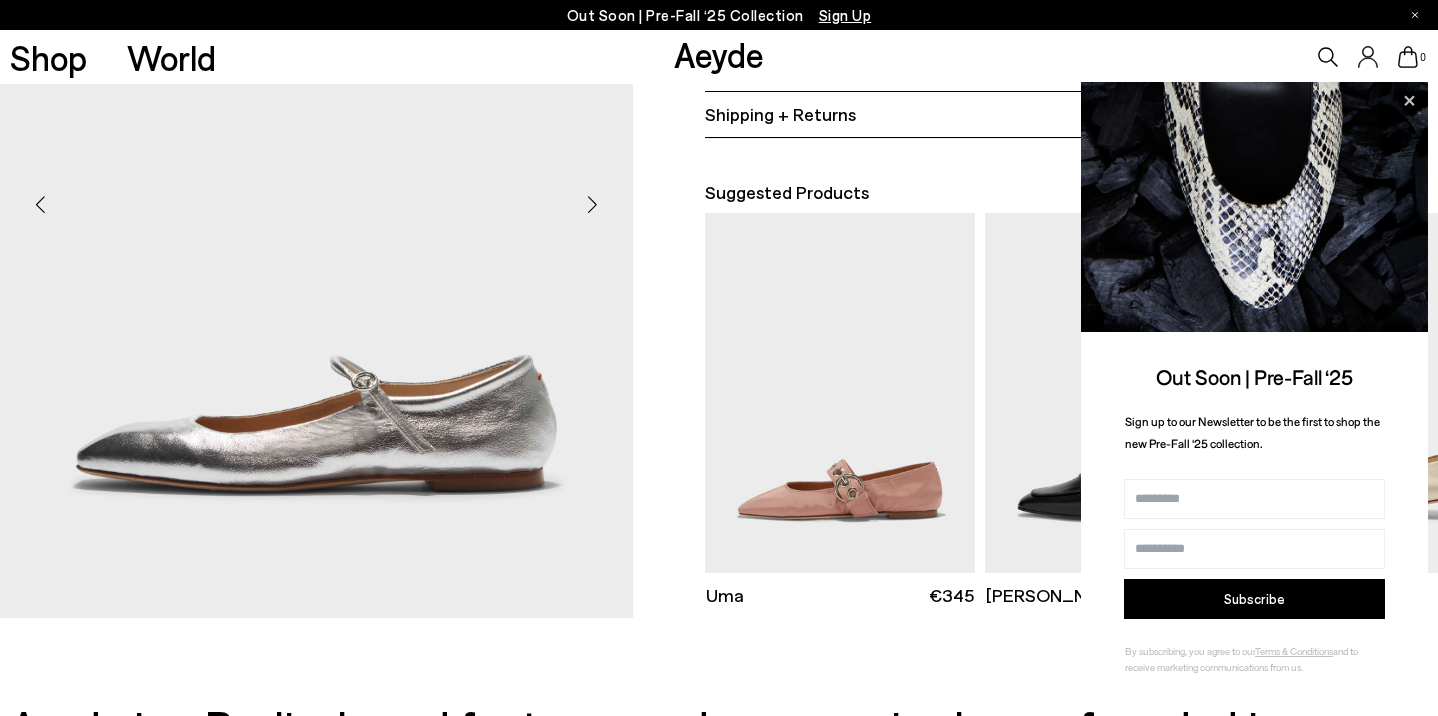 scroll, scrollTop: 464, scrollLeft: 0, axis: vertical 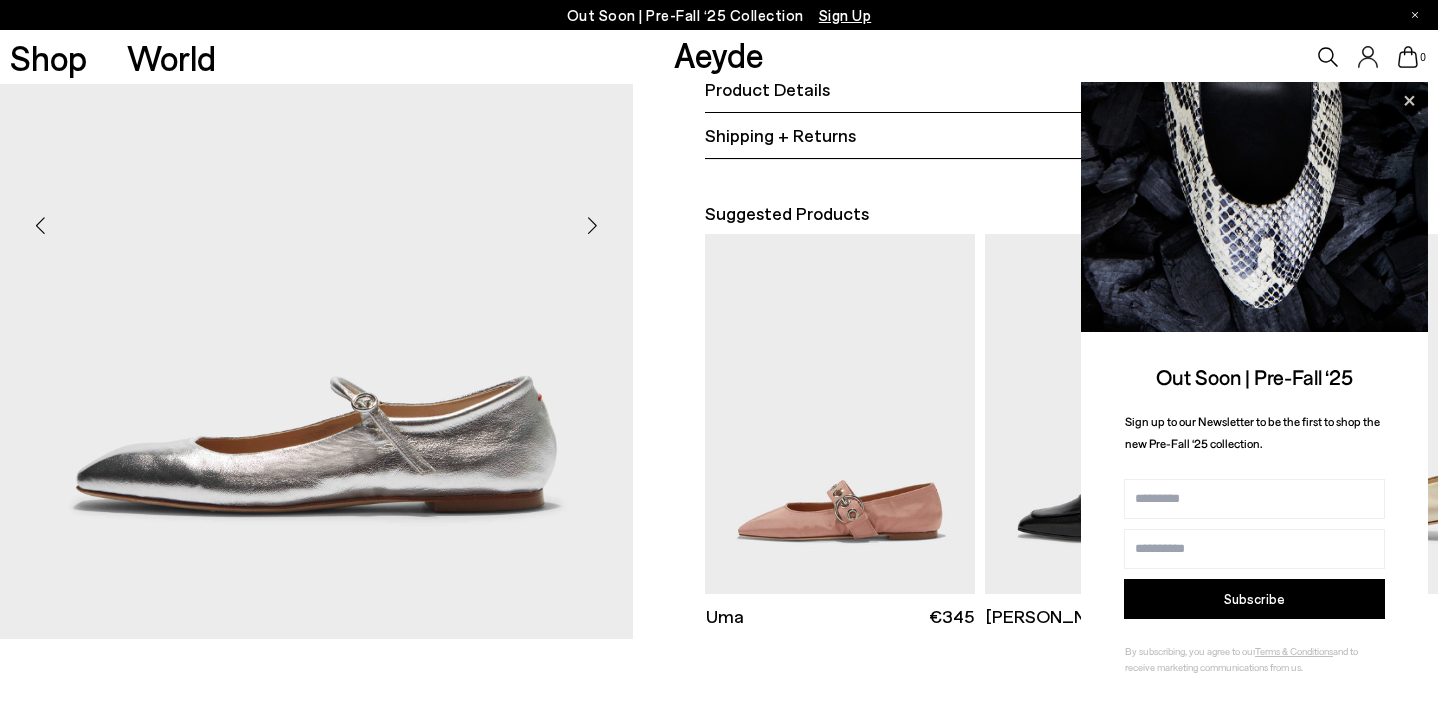 click at bounding box center (593, 225) 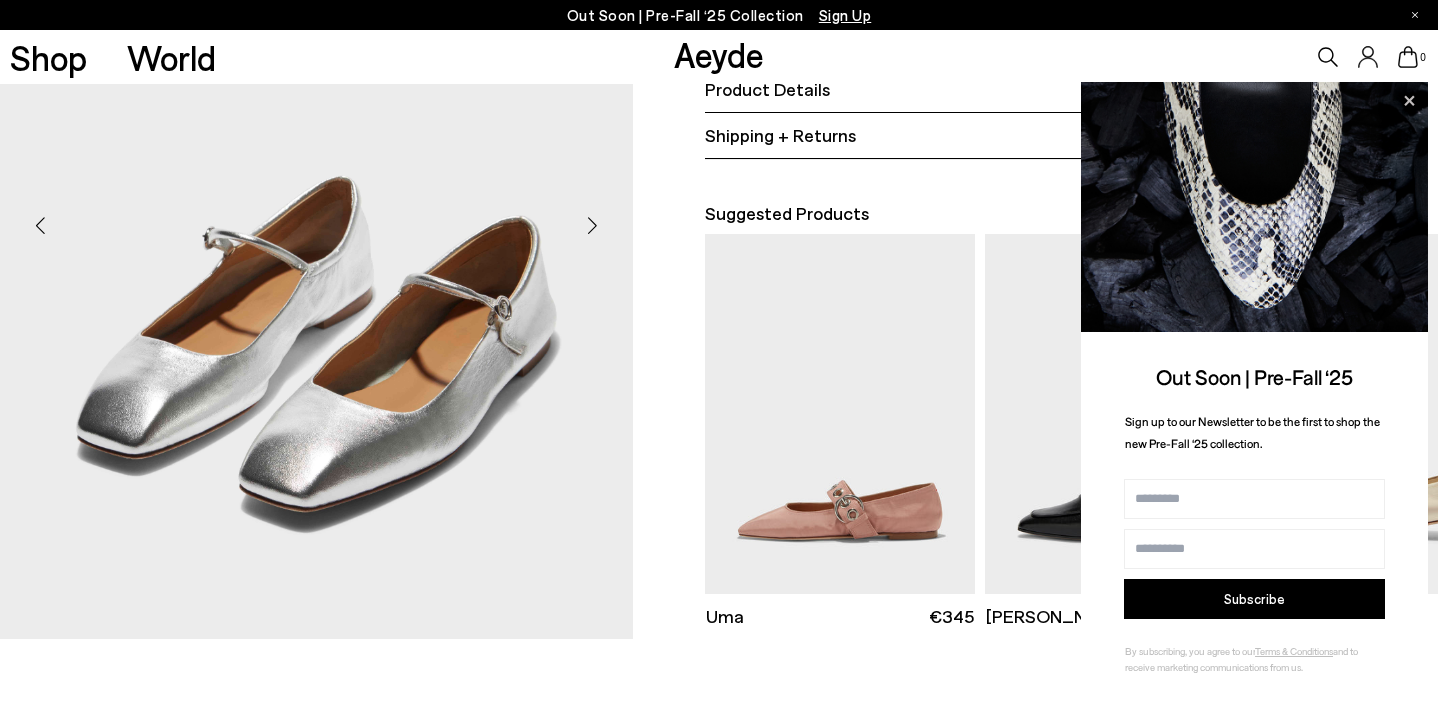 click at bounding box center (593, 225) 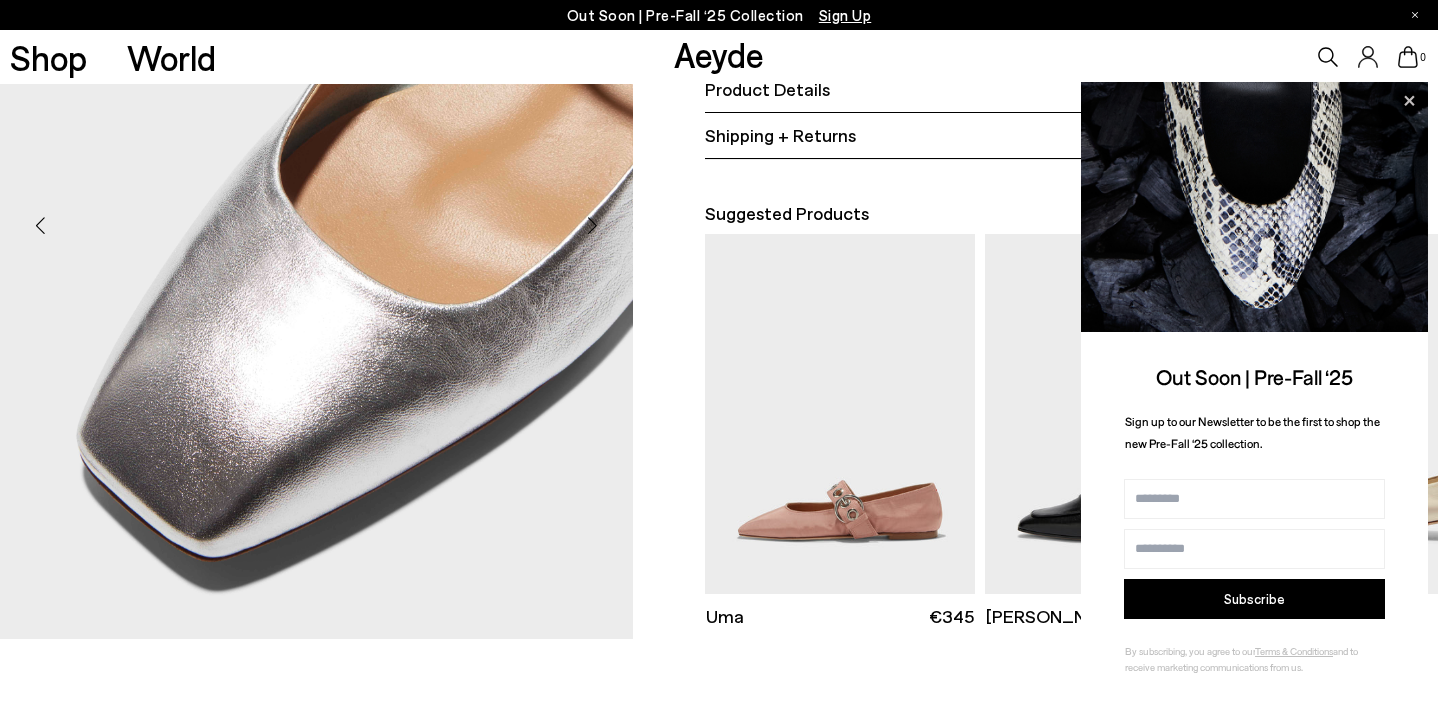 click on "Suggested Products
Uma
€345
Select a size" at bounding box center [1035, 418] 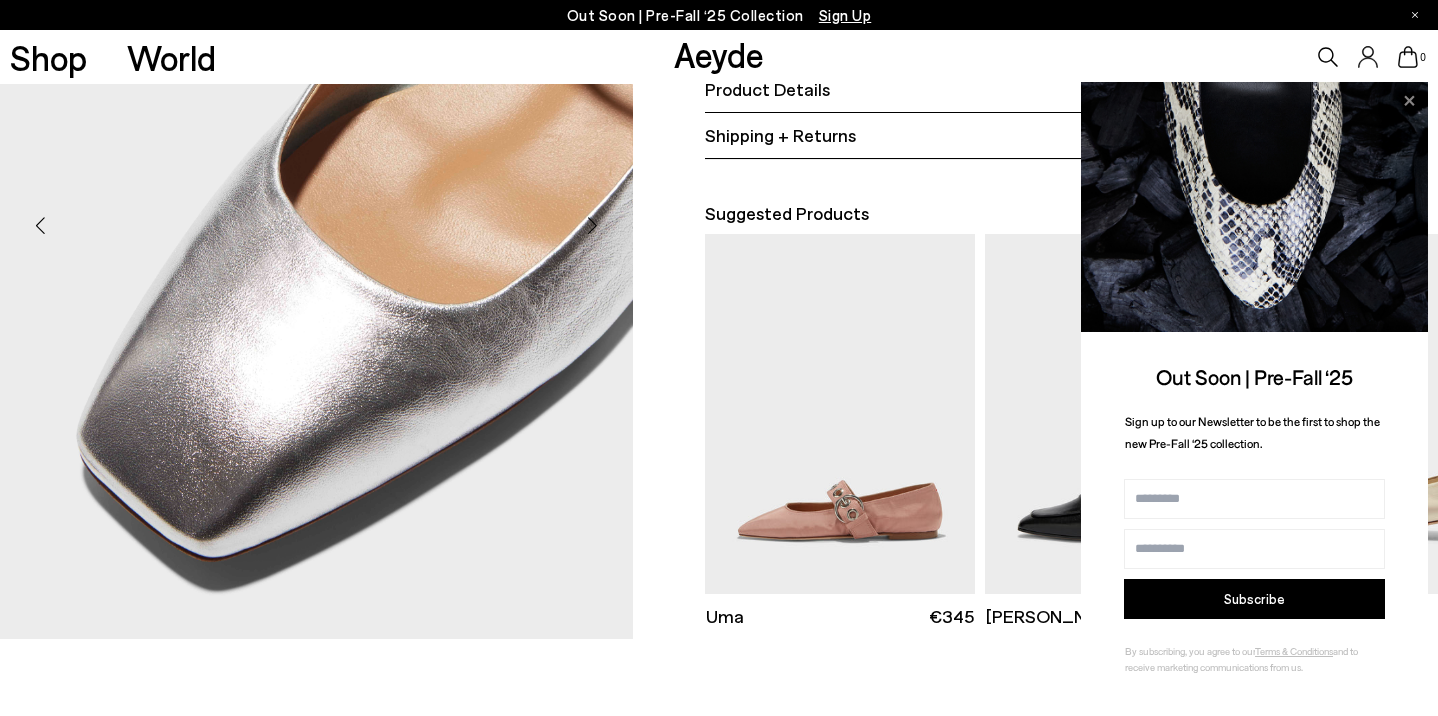 click 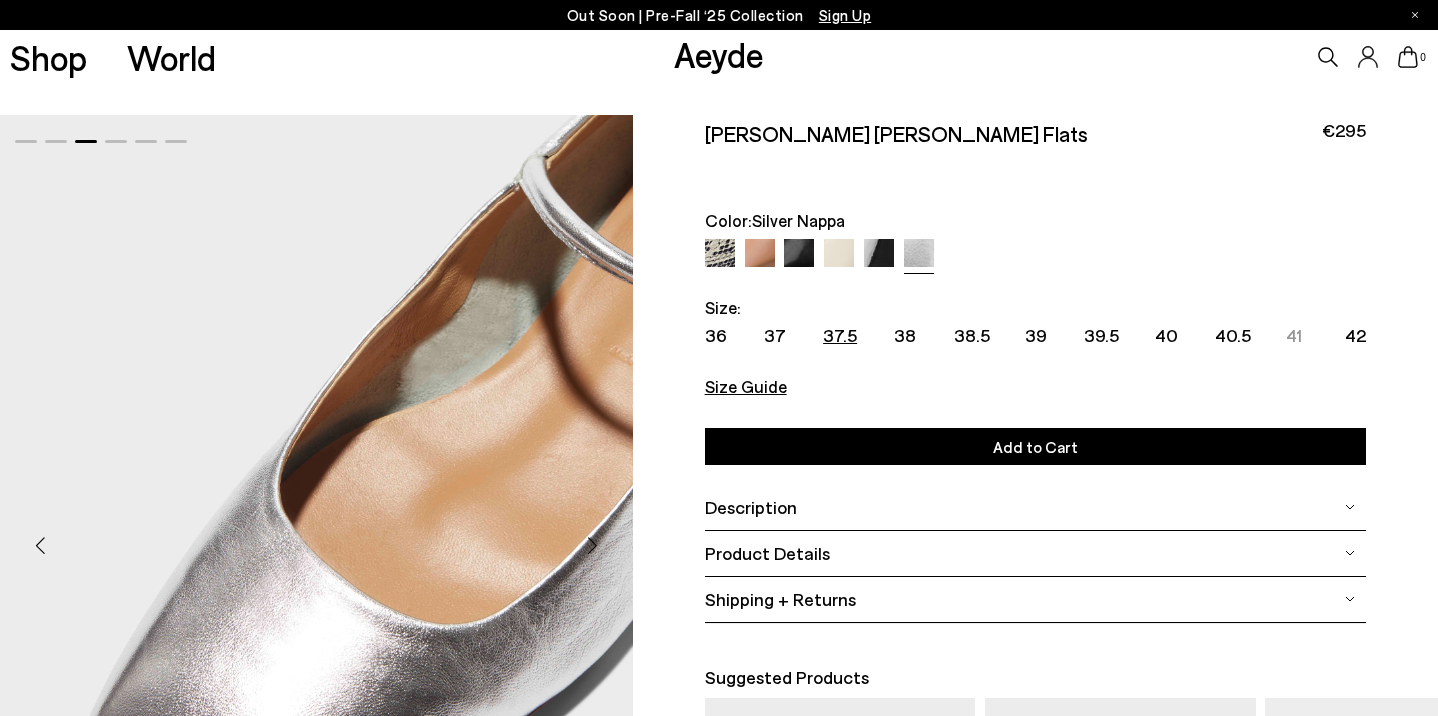 scroll, scrollTop: 0, scrollLeft: 0, axis: both 